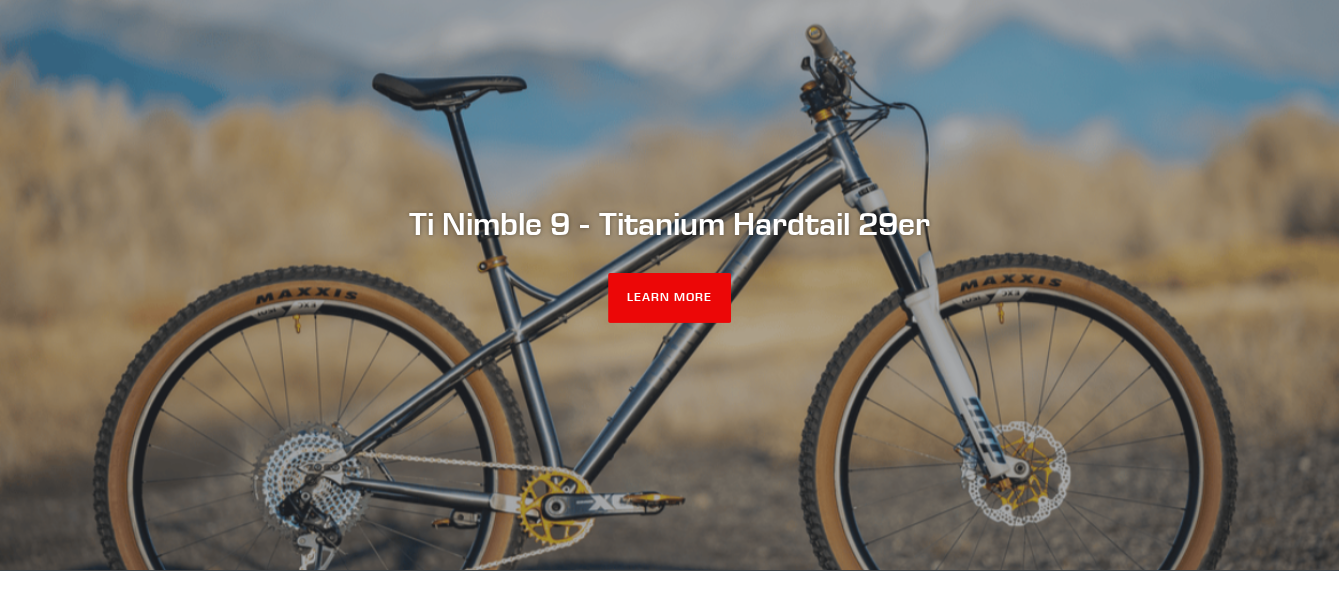 scroll, scrollTop: 0, scrollLeft: 0, axis: both 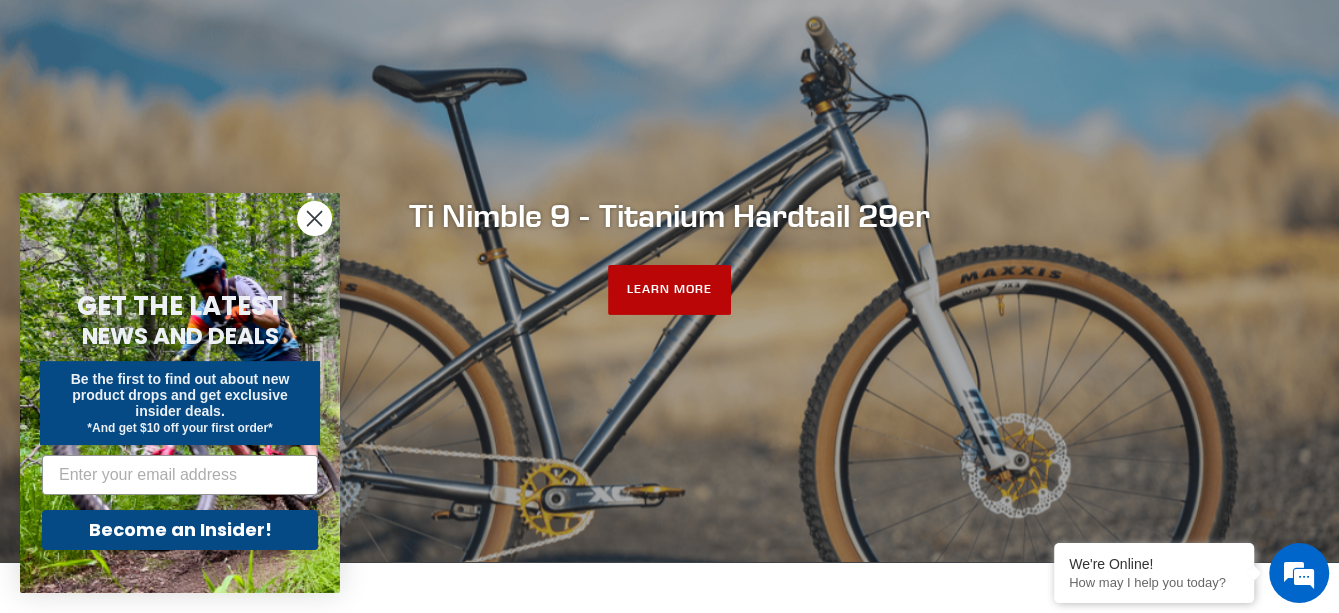 click on "LEARN MORE" at bounding box center (669, 290) 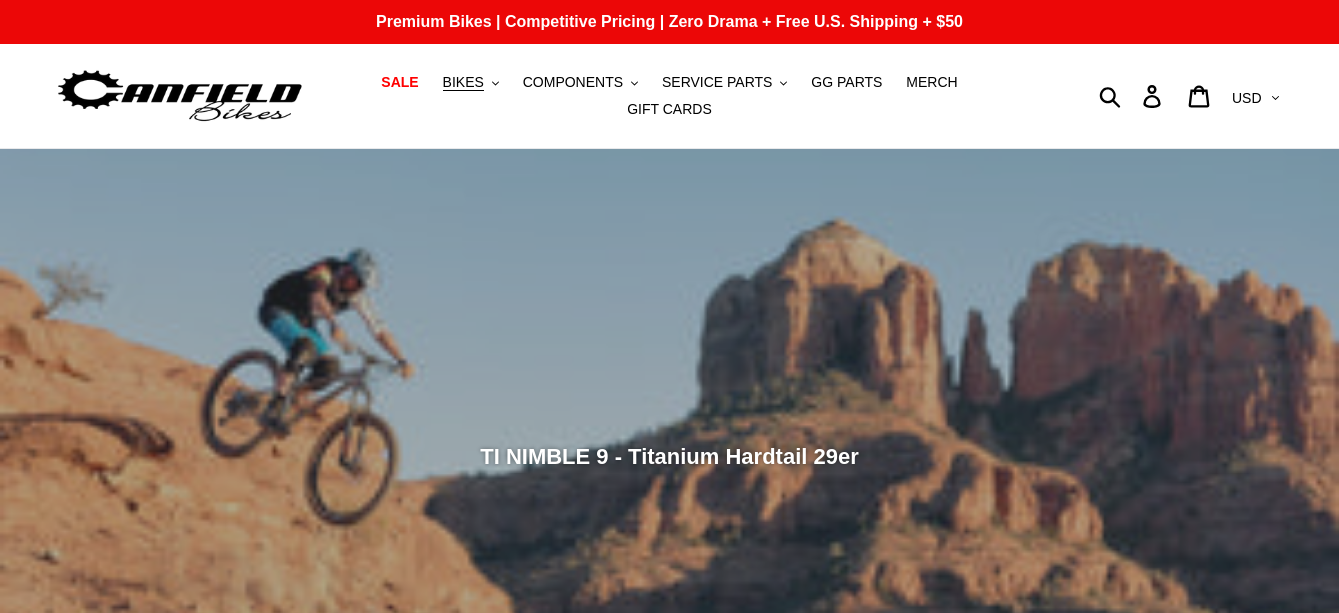 scroll, scrollTop: 0, scrollLeft: 0, axis: both 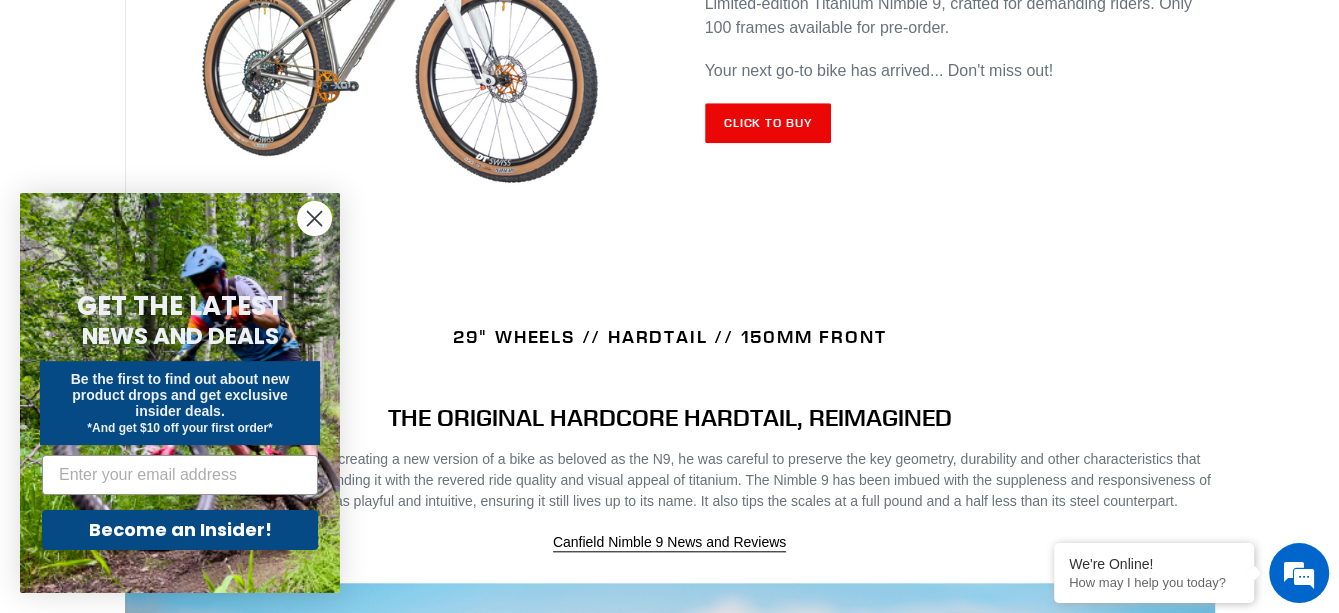 click 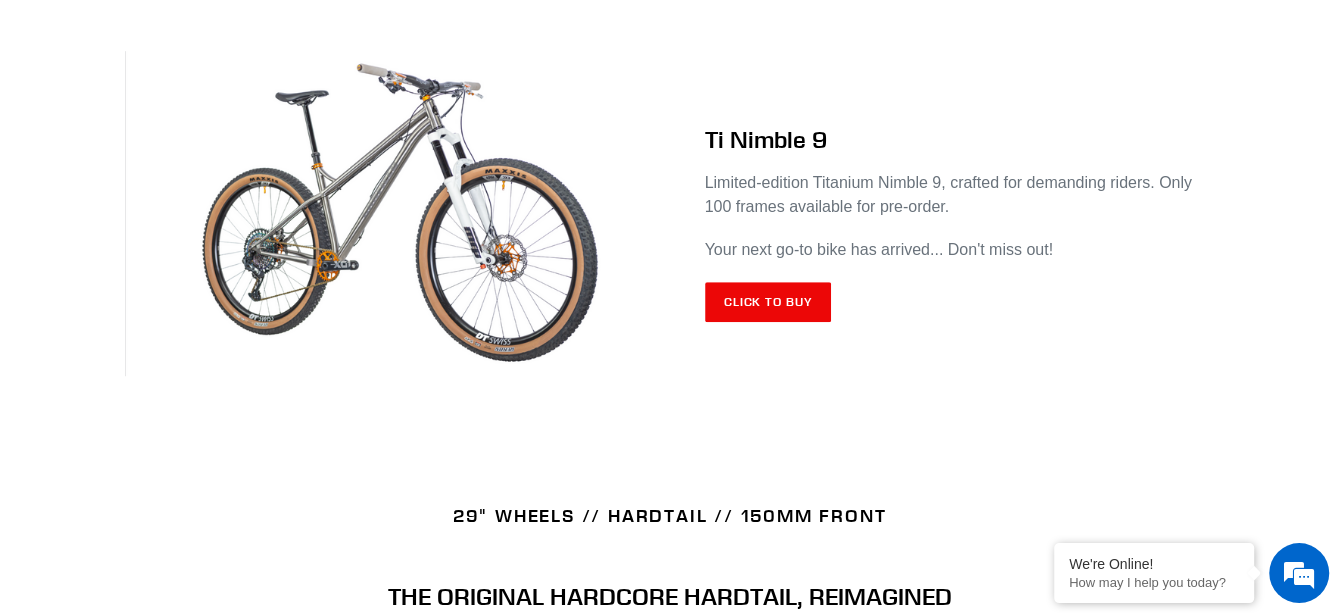 scroll, scrollTop: 800, scrollLeft: 0, axis: vertical 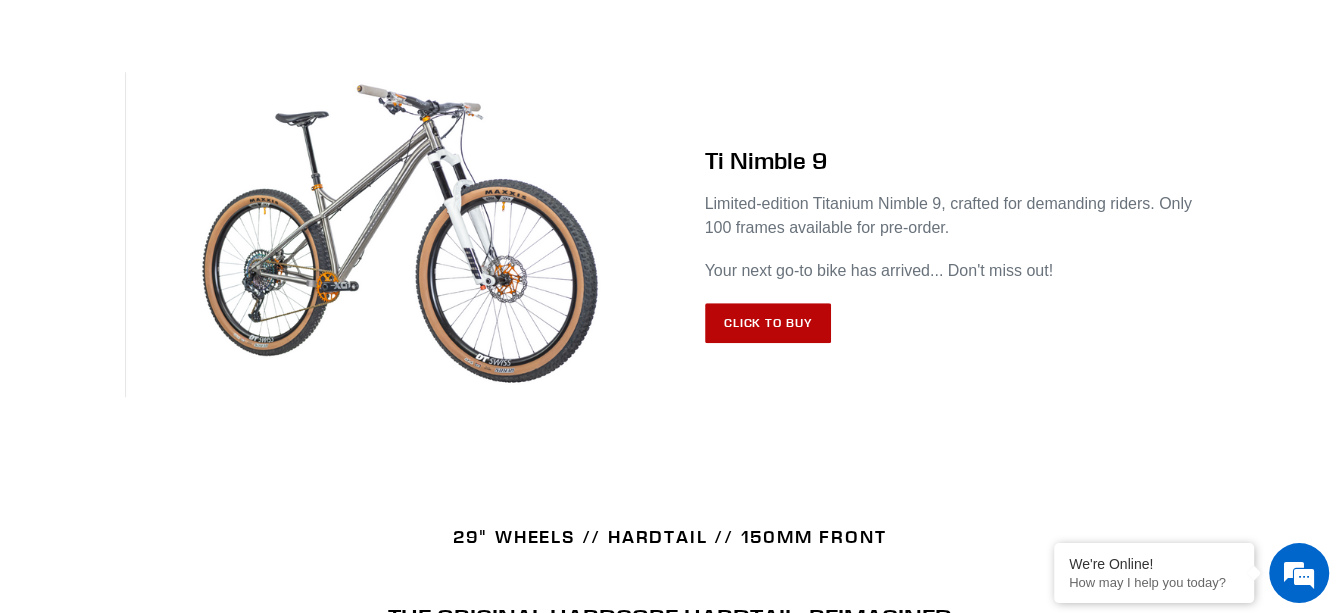 click on "Click to Buy" at bounding box center [768, 323] 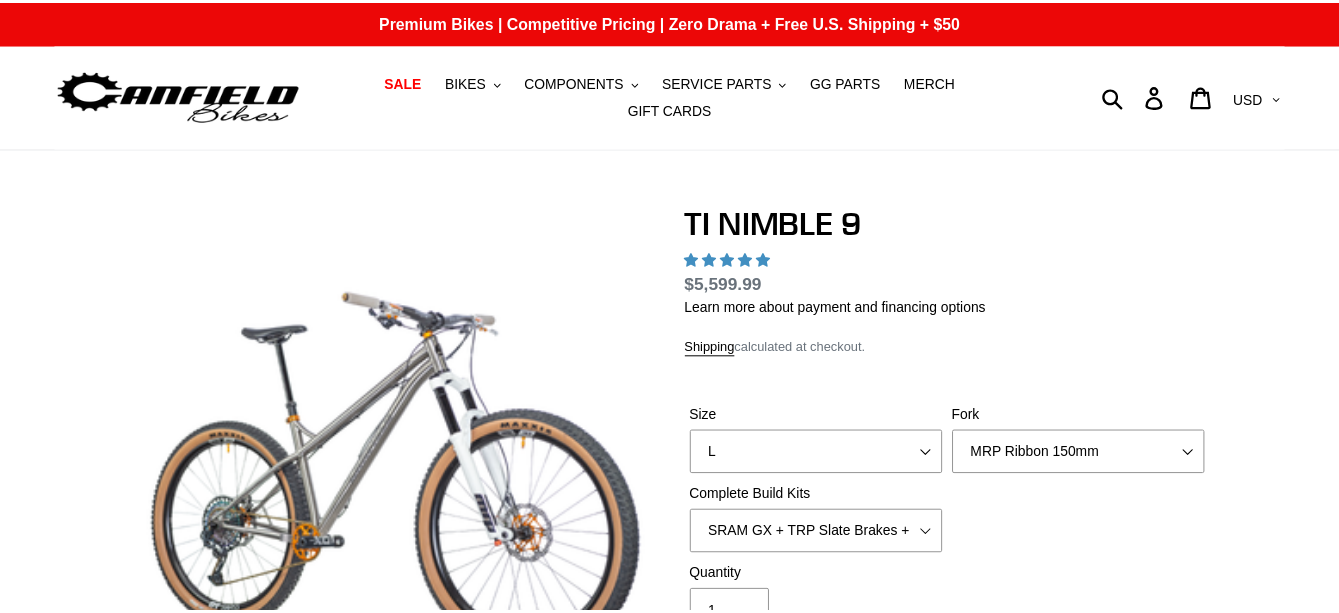 scroll, scrollTop: 0, scrollLeft: 0, axis: both 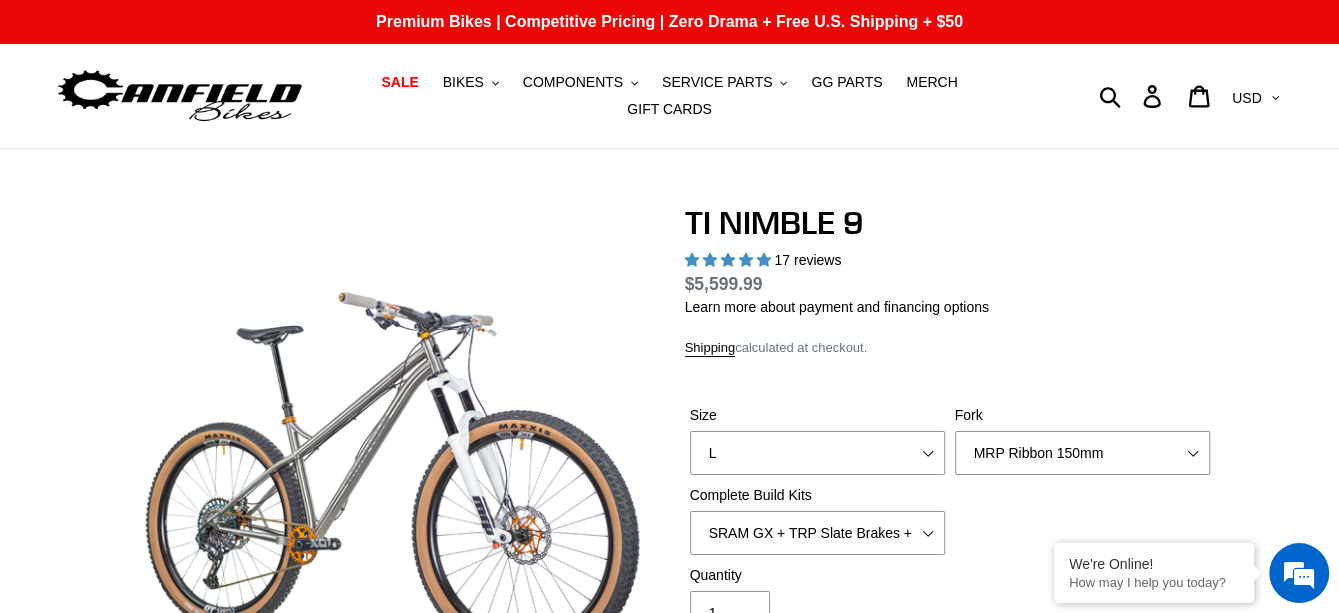 select on "highest-rating" 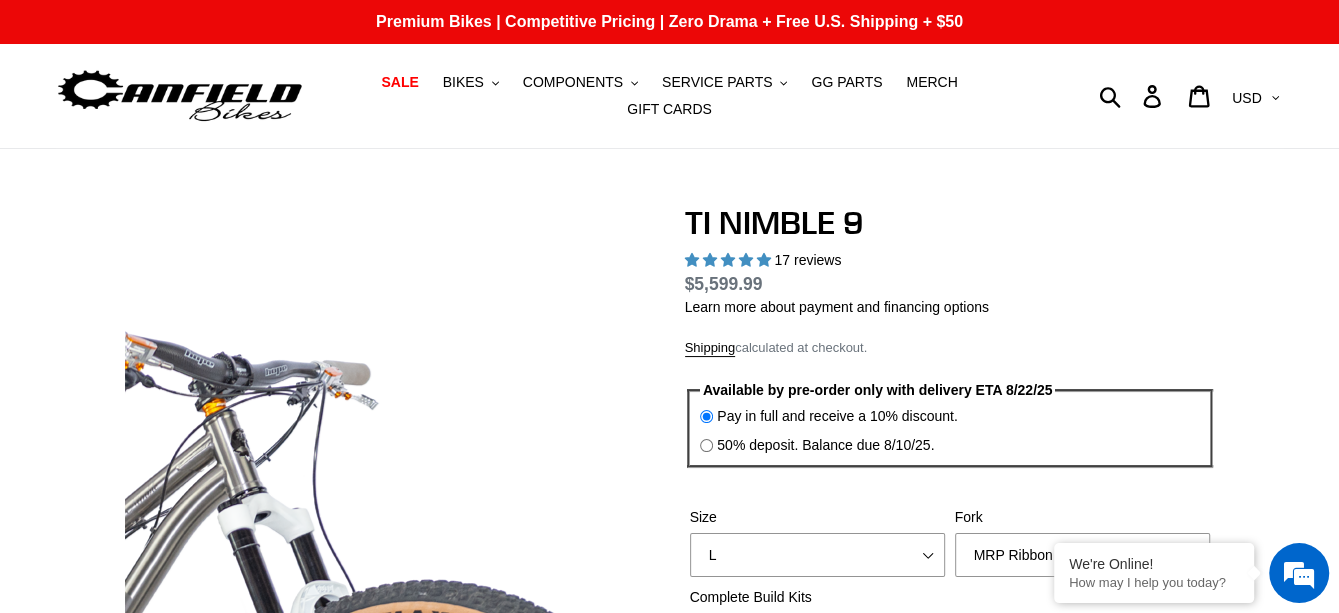 scroll, scrollTop: 0, scrollLeft: 0, axis: both 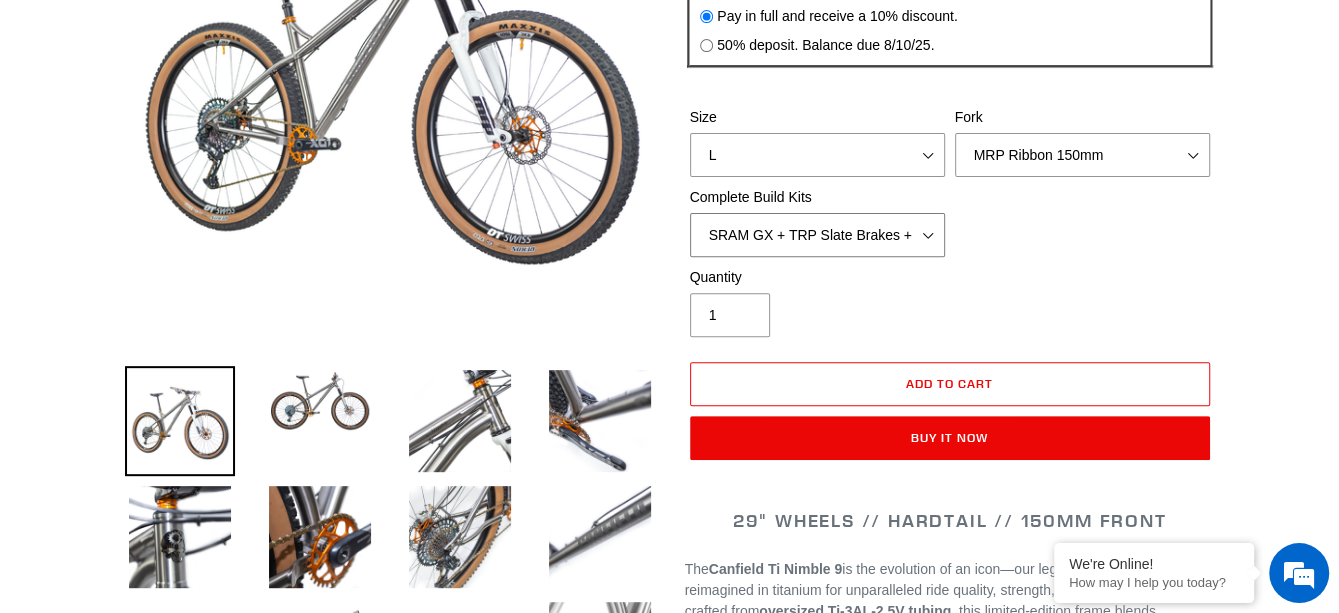 click on "SRAM GX + TRP Slate Brakes + Rotors + e13 LG-1 Wheels
SHIMANO XT + SHIMANO brakes + Rotors + e13 LG-1 Wheels
SRAM XO + Guide Brakes + Rotors + Atomik AL Wheels
SHIMANO XTR + HOPE Brakes + DT Swiss Carbon Wheels
Complete Build Kit - None (Contact us for Custom Builds)" at bounding box center [817, 235] 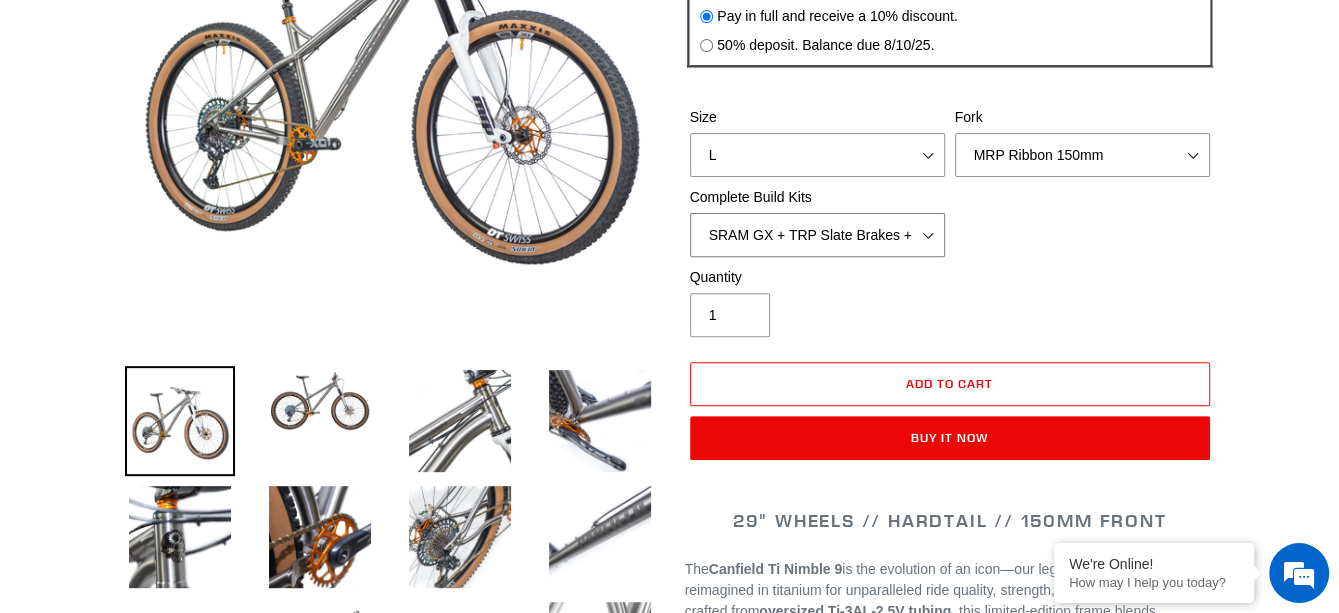 scroll, scrollTop: 0, scrollLeft: 0, axis: both 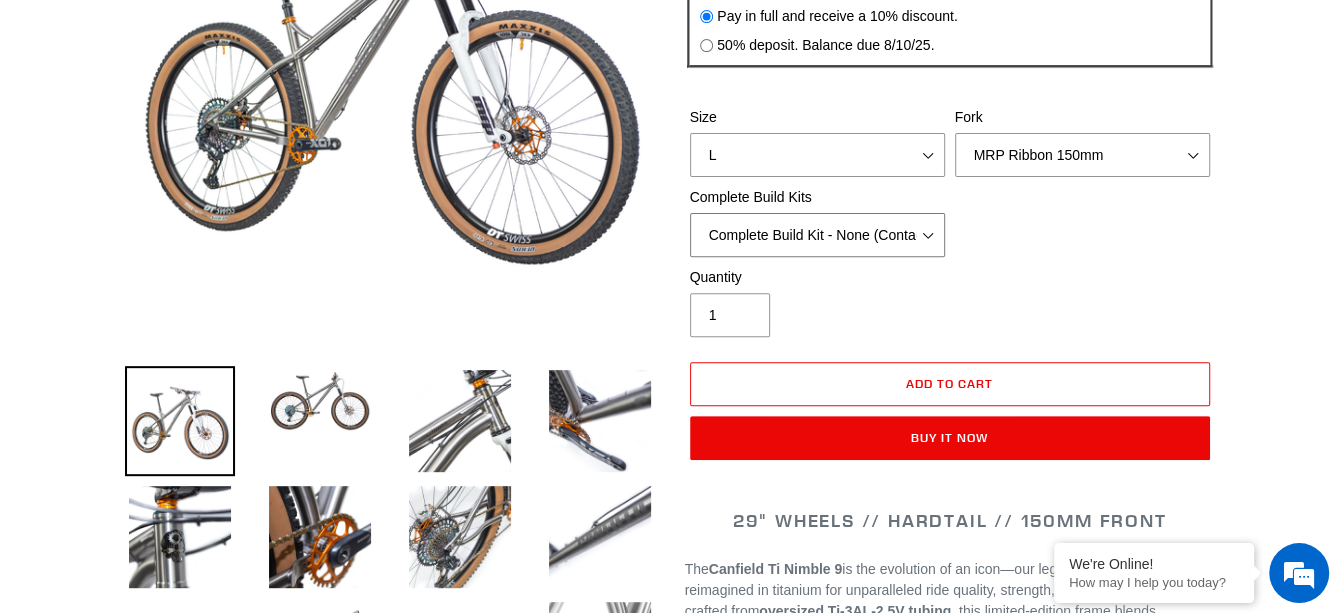 click on "SRAM GX + TRP Slate Brakes + Rotors + e13 LG-1 Wheels
SHIMANO XT + SHIMANO brakes + Rotors + e13 LG-1 Wheels
SRAM XO + Guide Brakes + Rotors + Atomik AL Wheels
SHIMANO XTR + HOPE Brakes + DT Swiss Carbon Wheels
Complete Build Kit - None (Contact us for Custom Builds)" at bounding box center (817, 235) 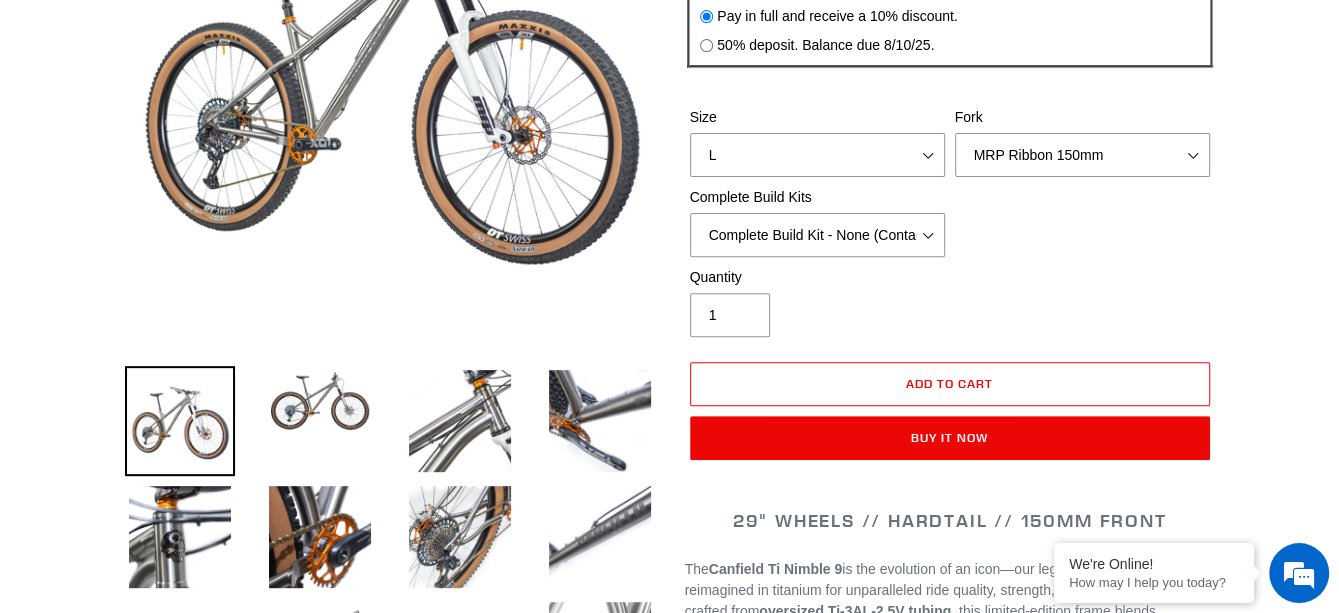 click on "Quantity
1" at bounding box center (817, 302) 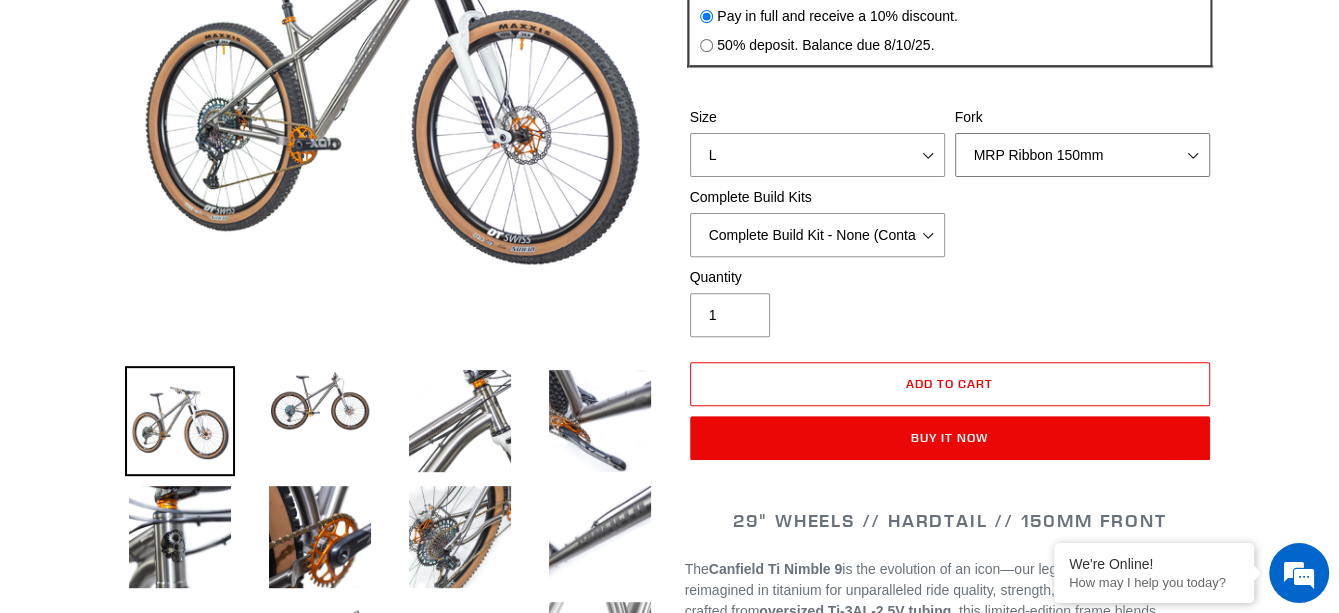 click on "MRP Ribbon 150mm
RockShox Lyrik 150mm
Fox Factory 36 150mm
Cane Creek Helm 150mm
Fork - None" at bounding box center [1082, 155] 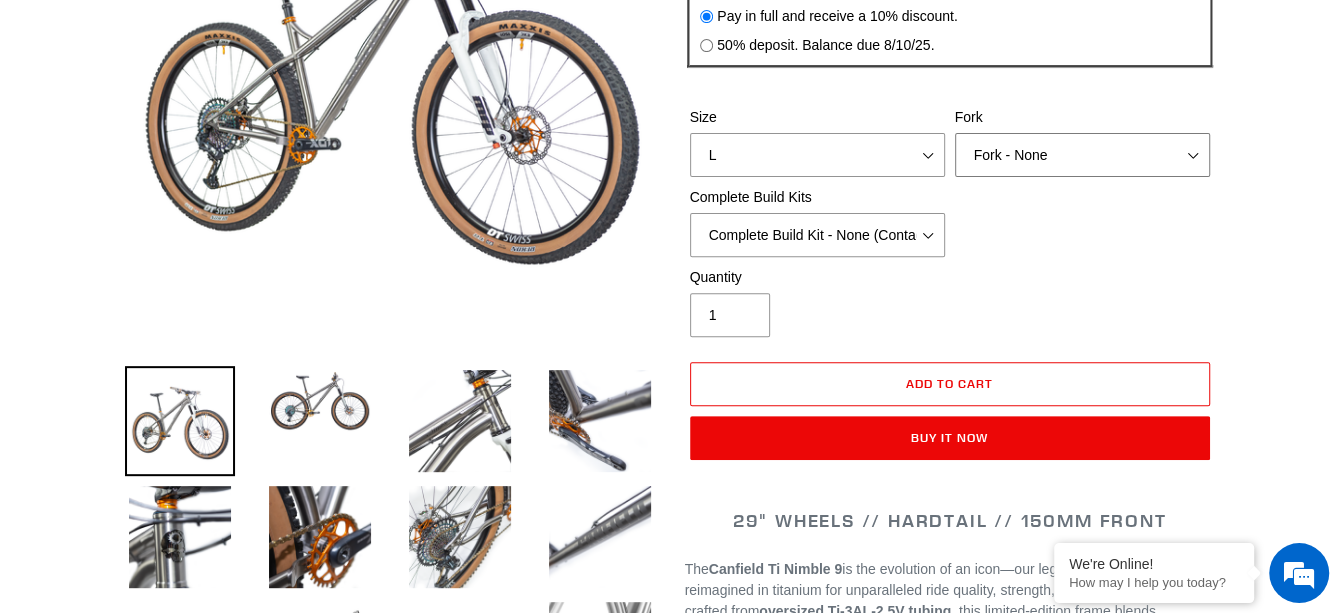click on "MRP Ribbon 150mm
RockShox Lyrik 150mm
Fox Factory 36 150mm
Cane Creek Helm 150mm
Fork - None" at bounding box center [1082, 155] 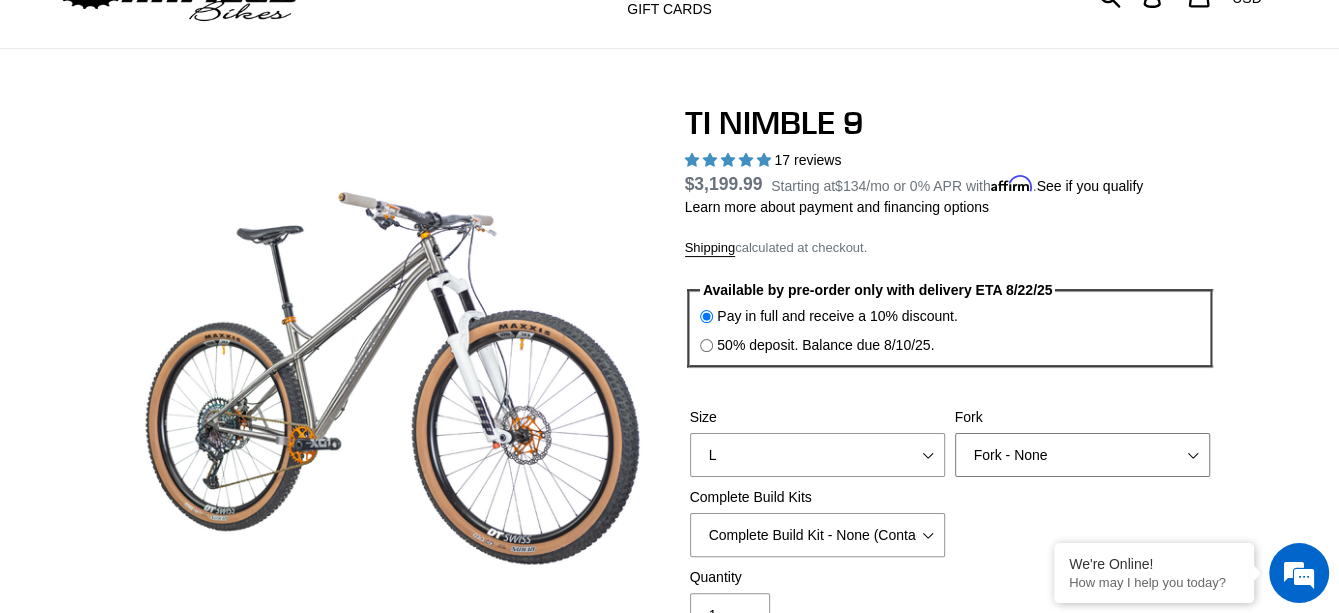 scroll, scrollTop: 0, scrollLeft: 0, axis: both 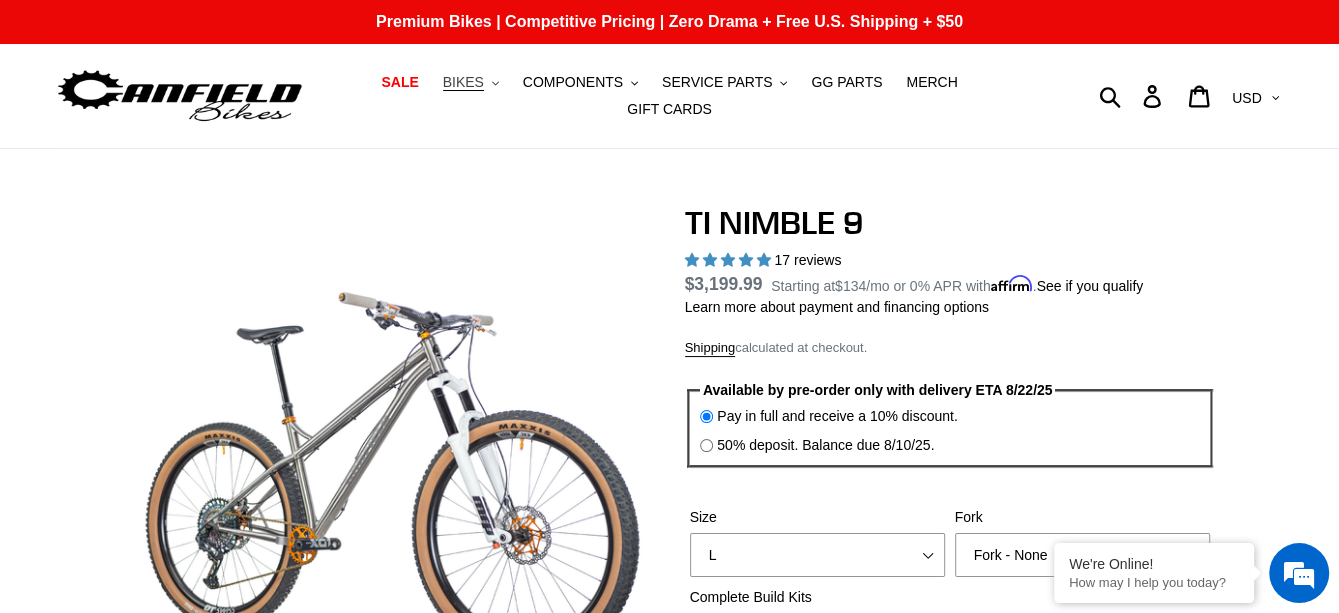 click on "BIKES" at bounding box center [463, 82] 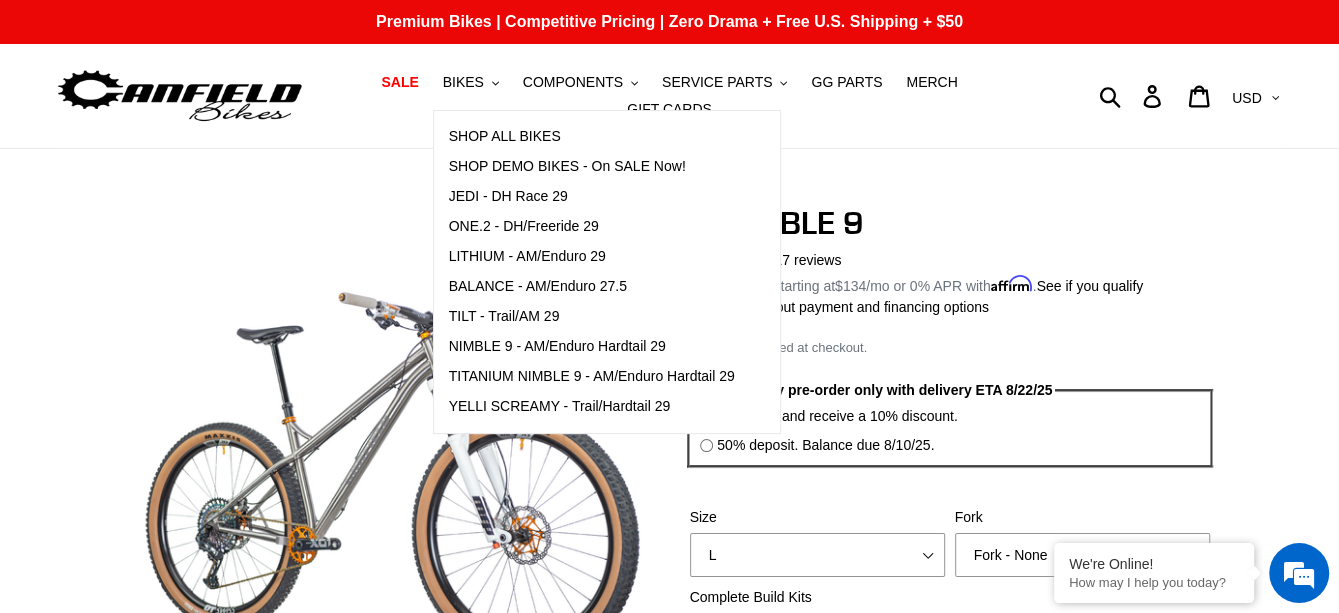 click at bounding box center (669, 3640) 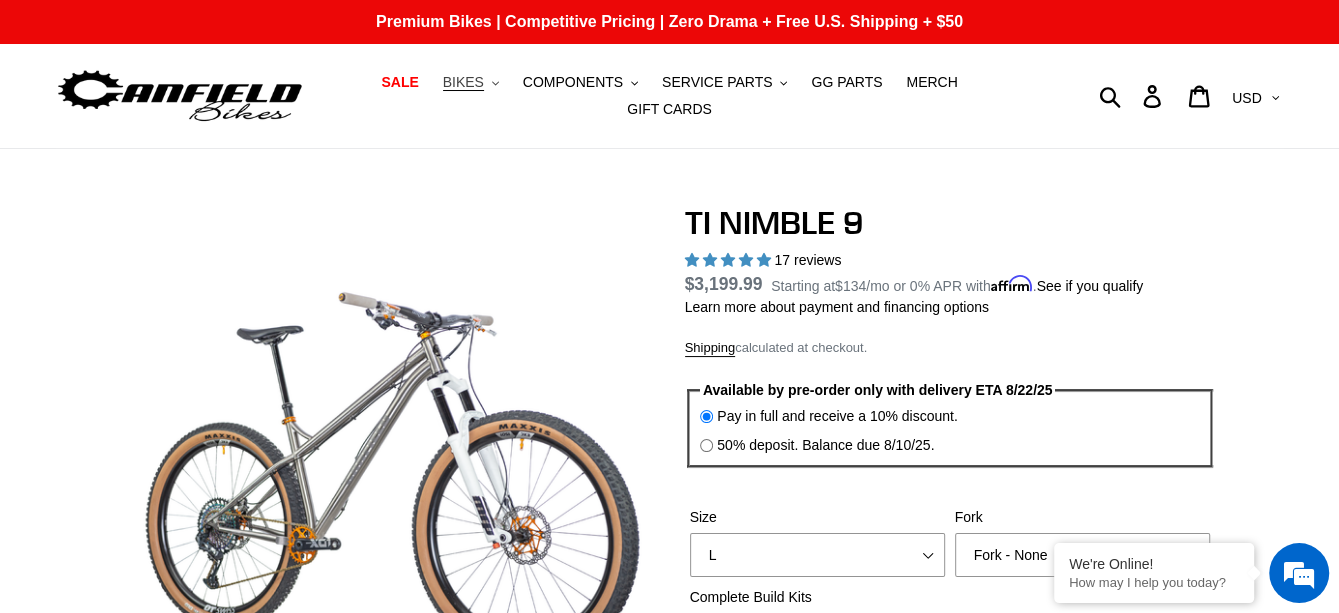click on "BIKES" at bounding box center (463, 82) 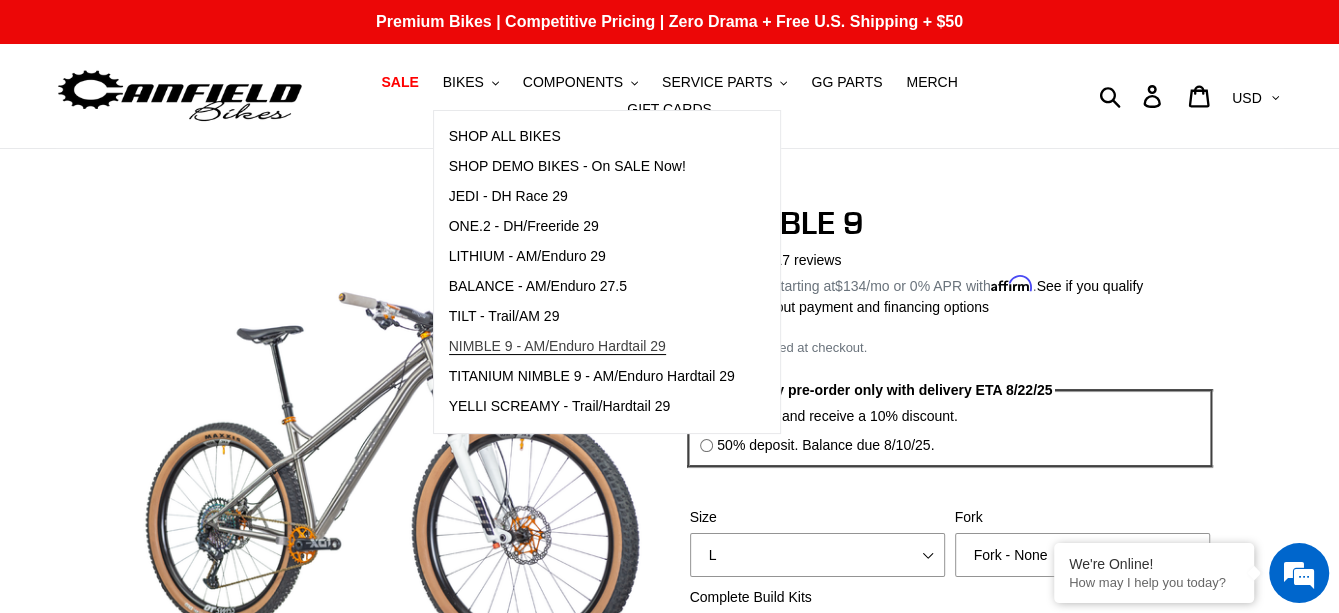 click on "NIMBLE 9 - AM/Enduro Hardtail 29" at bounding box center (557, 346) 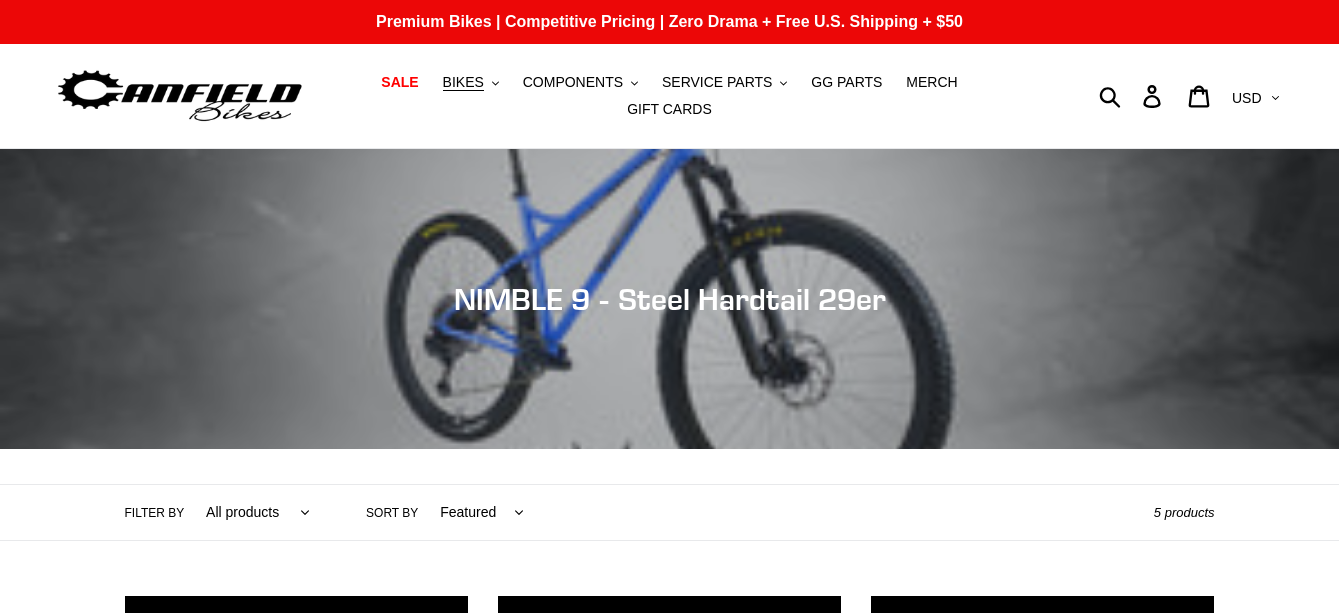 scroll, scrollTop: 0, scrollLeft: 0, axis: both 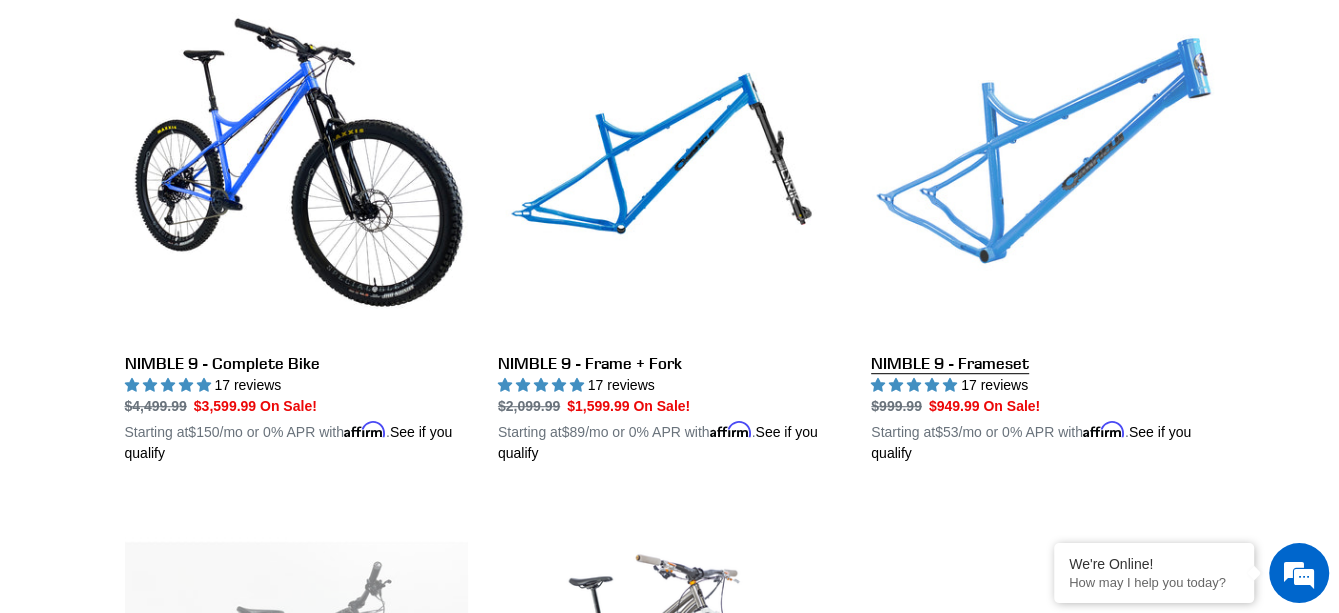 click on "NIMBLE 9 - Frameset" at bounding box center [1042, 230] 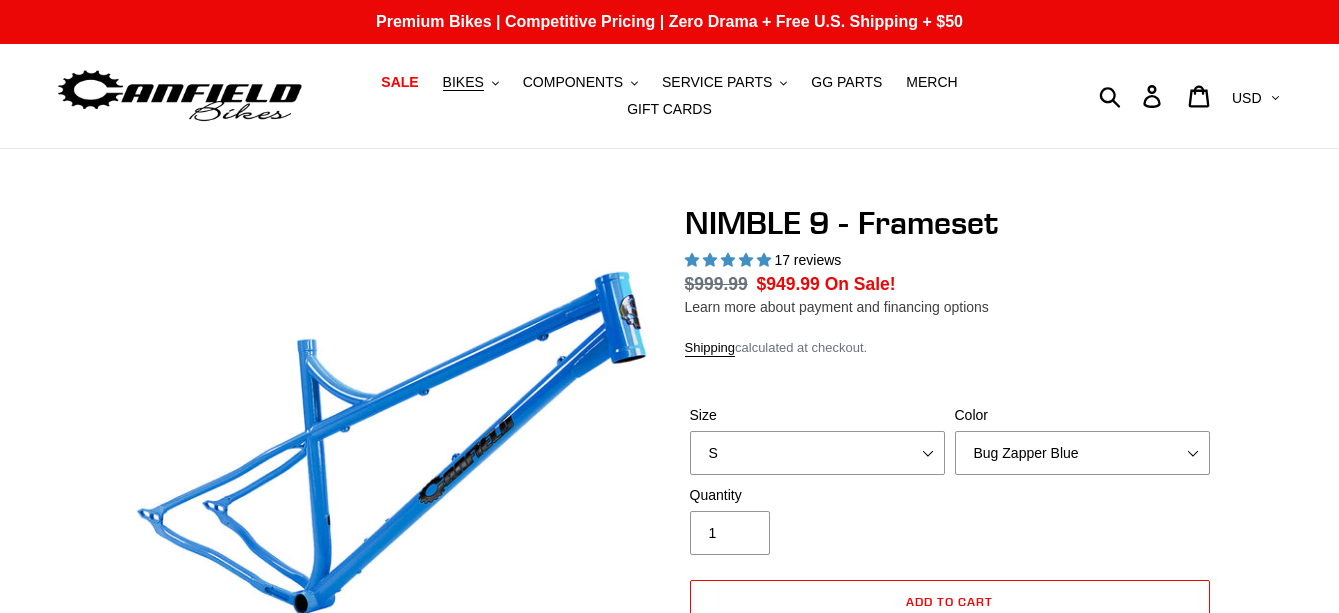 scroll, scrollTop: 0, scrollLeft: 0, axis: both 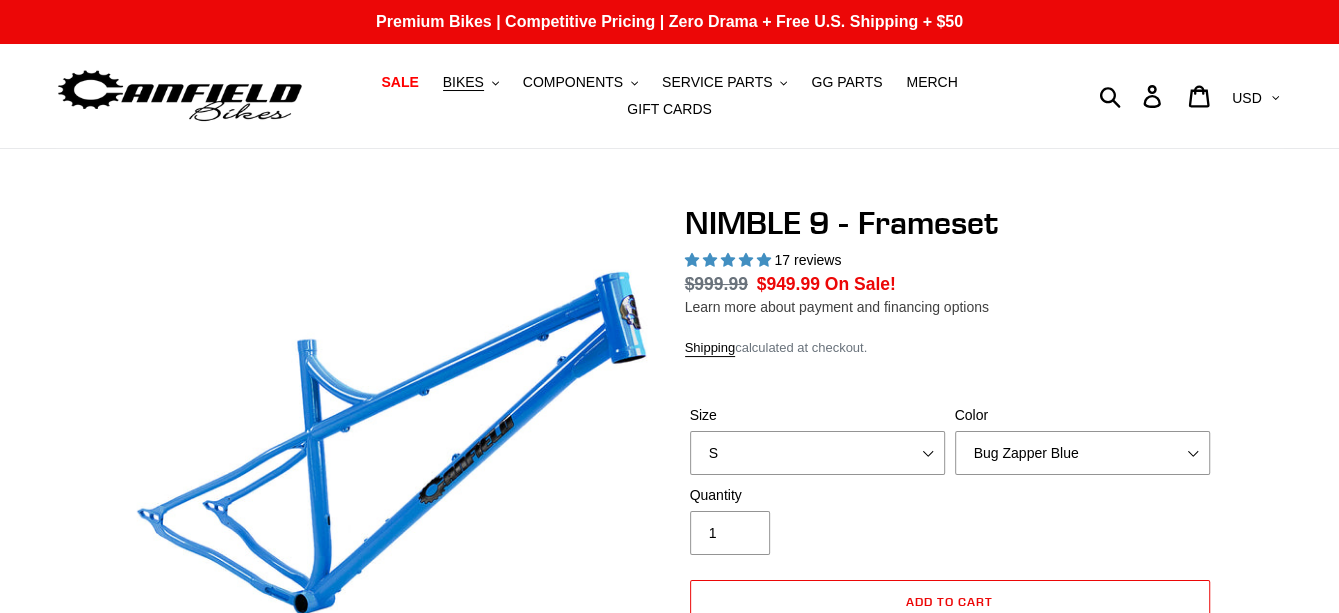 select on "highest-rating" 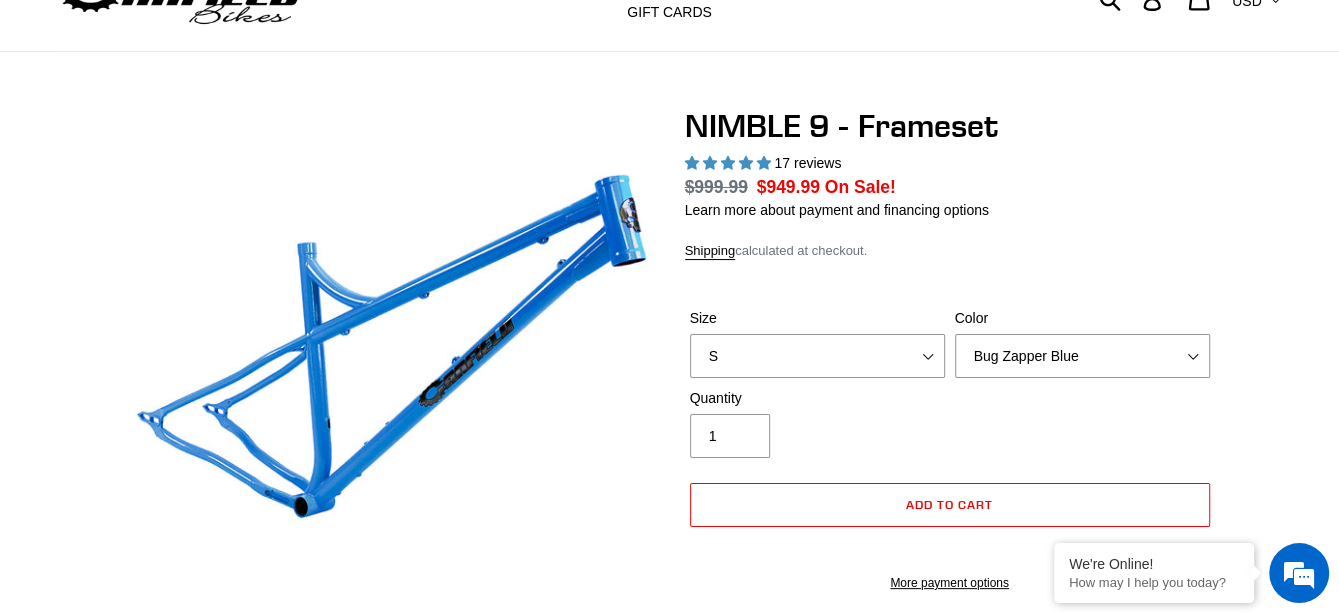scroll, scrollTop: 200, scrollLeft: 0, axis: vertical 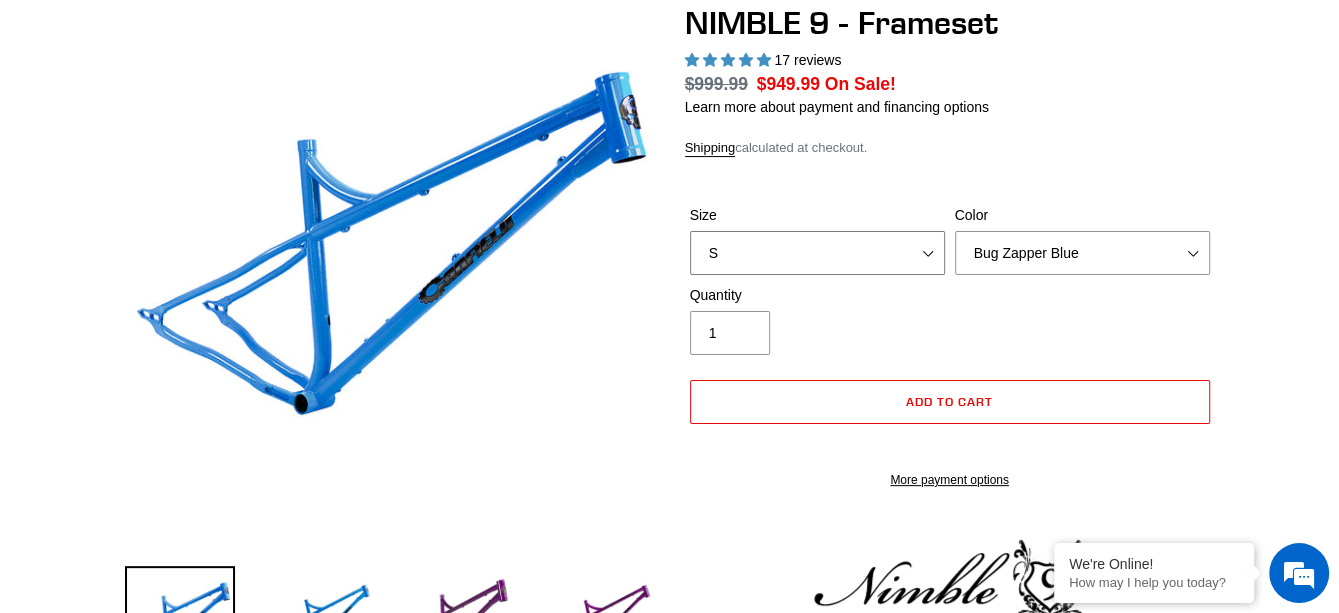 click on "S
M
L
XL" at bounding box center [817, 253] 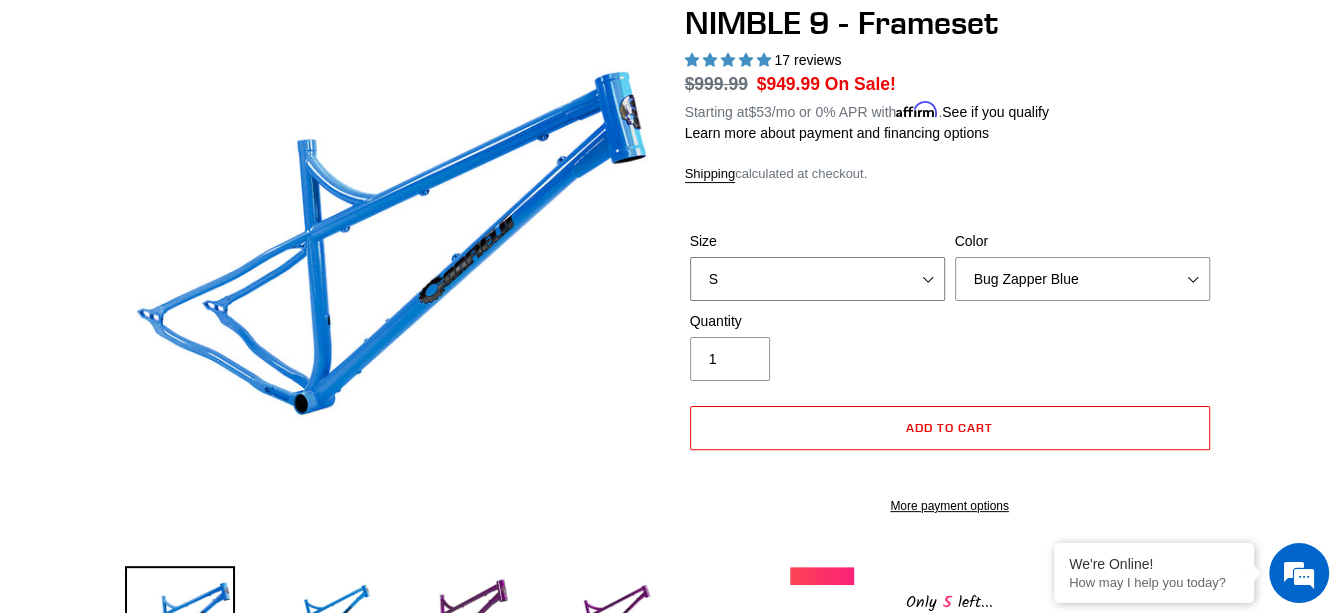 select on "L" 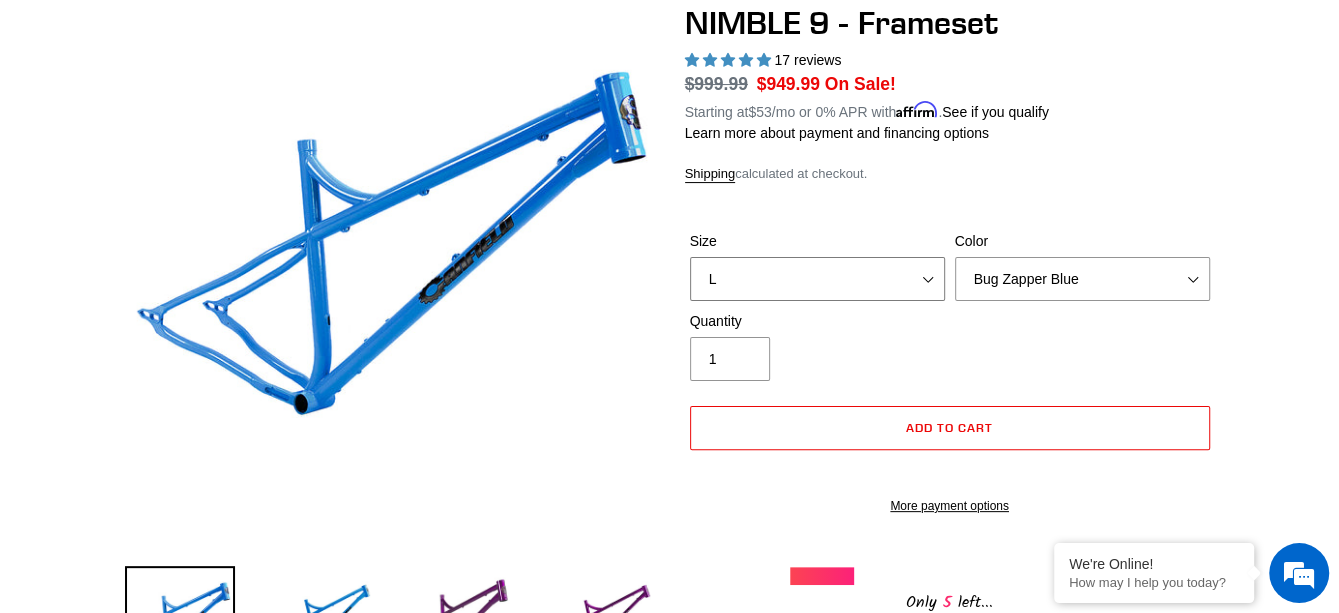 click on "S
M
L
XL" at bounding box center [817, 279] 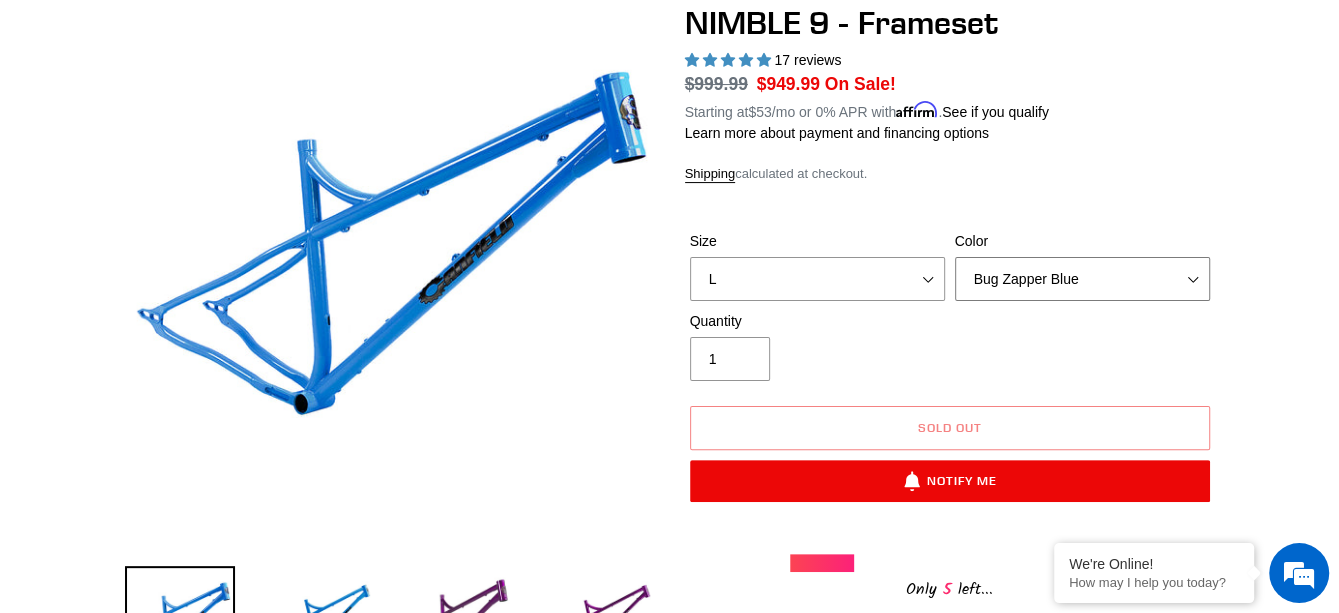 click on "Bug Zapper Blue
Purple Haze -Sold Out
Galaxy Black" at bounding box center (1082, 279) 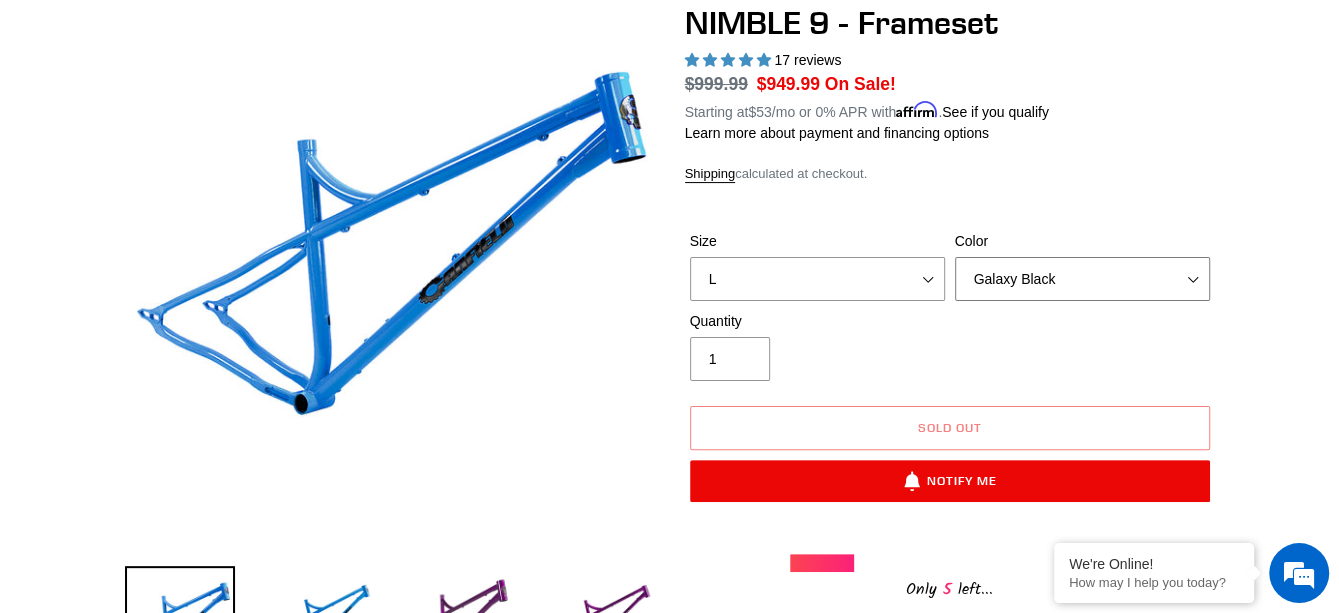 click on "Bug Zapper Blue
Purple Haze -Sold Out
Galaxy Black" at bounding box center [1082, 279] 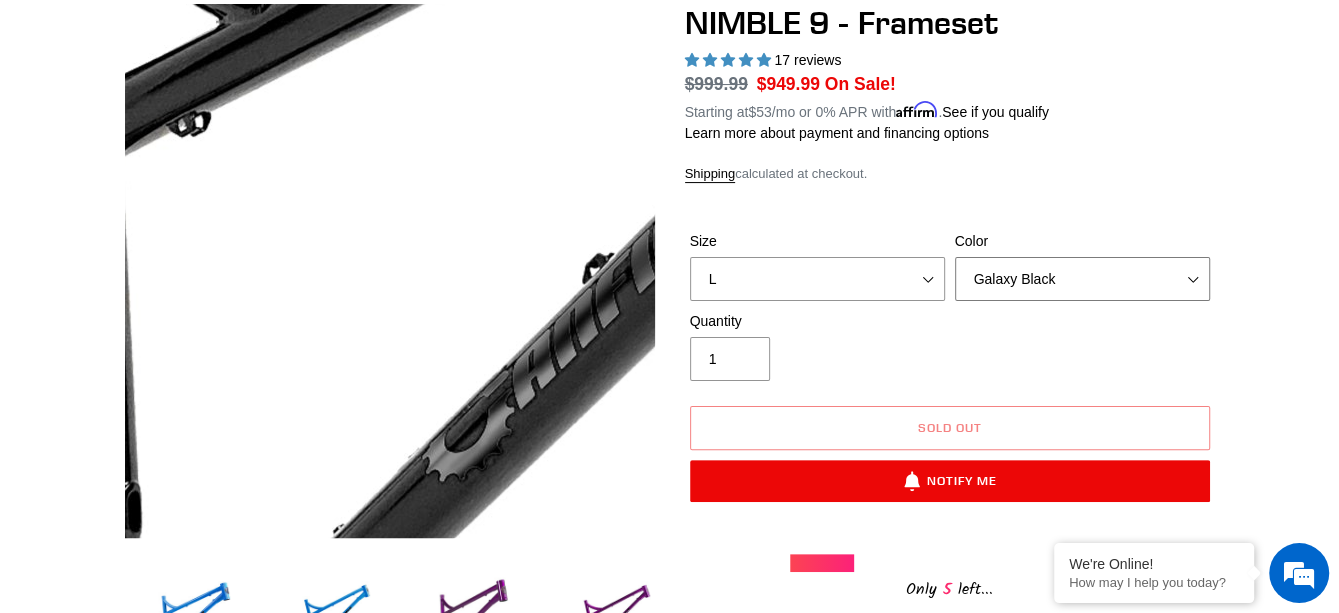 scroll, scrollTop: 0, scrollLeft: 0, axis: both 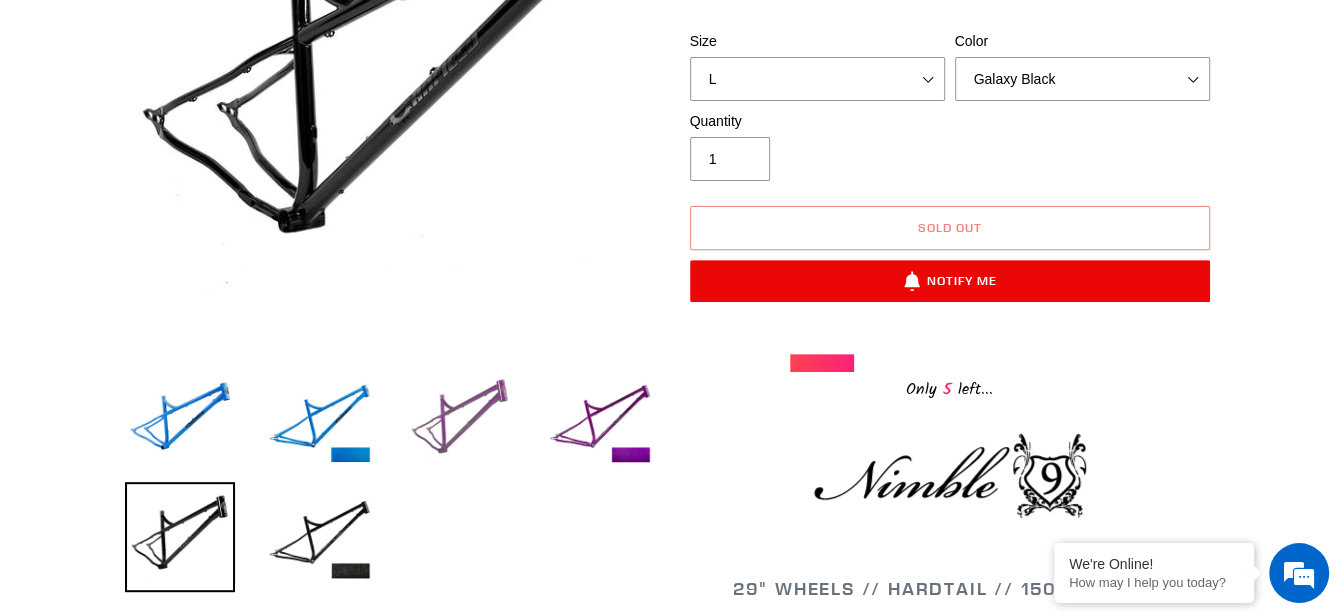click at bounding box center [460, 421] 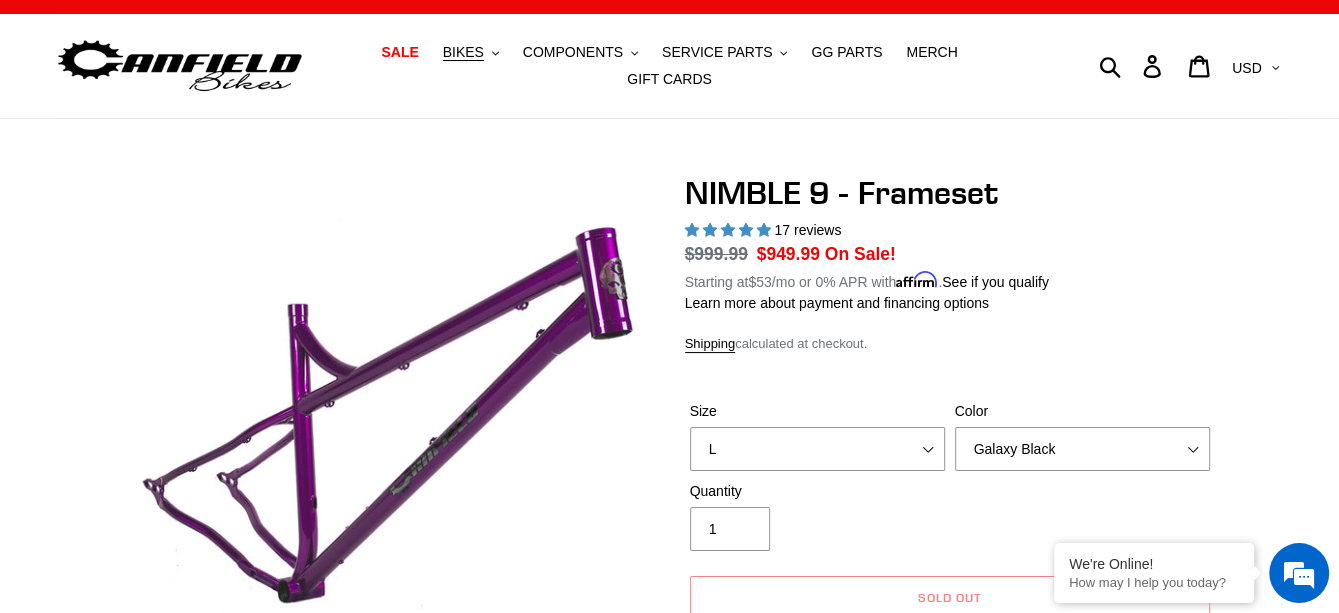 scroll, scrollTop: 0, scrollLeft: 0, axis: both 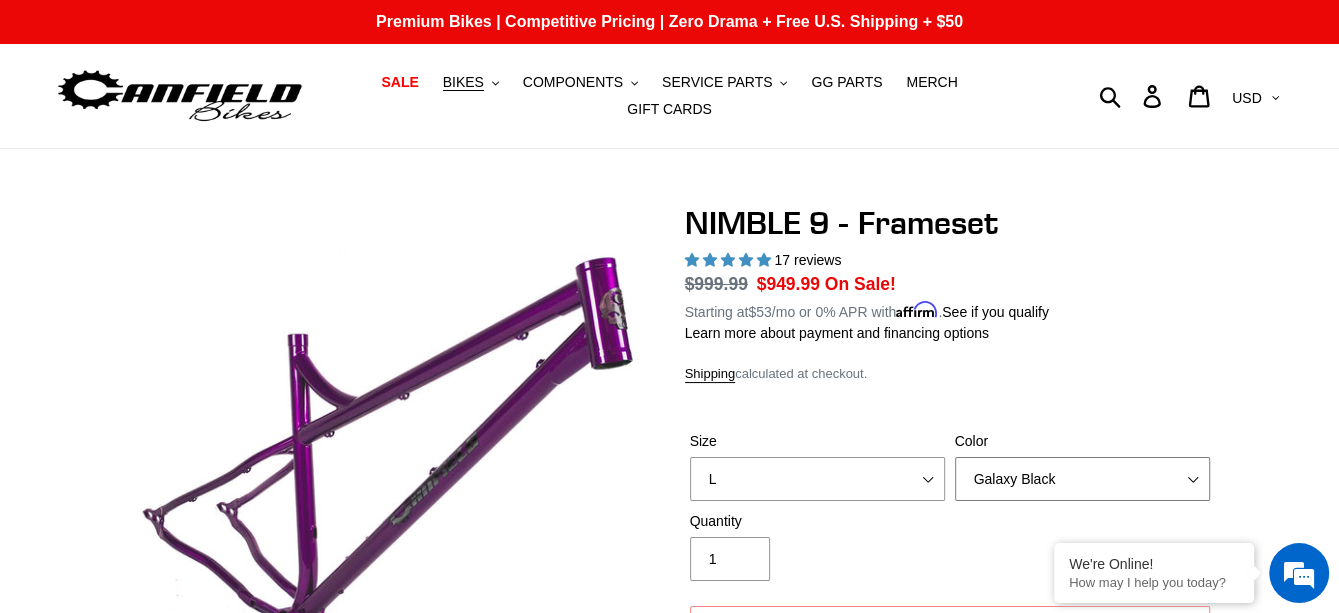 click on "Bug Zapper Blue
Purple Haze -Sold Out
Galaxy Black" at bounding box center [1082, 479] 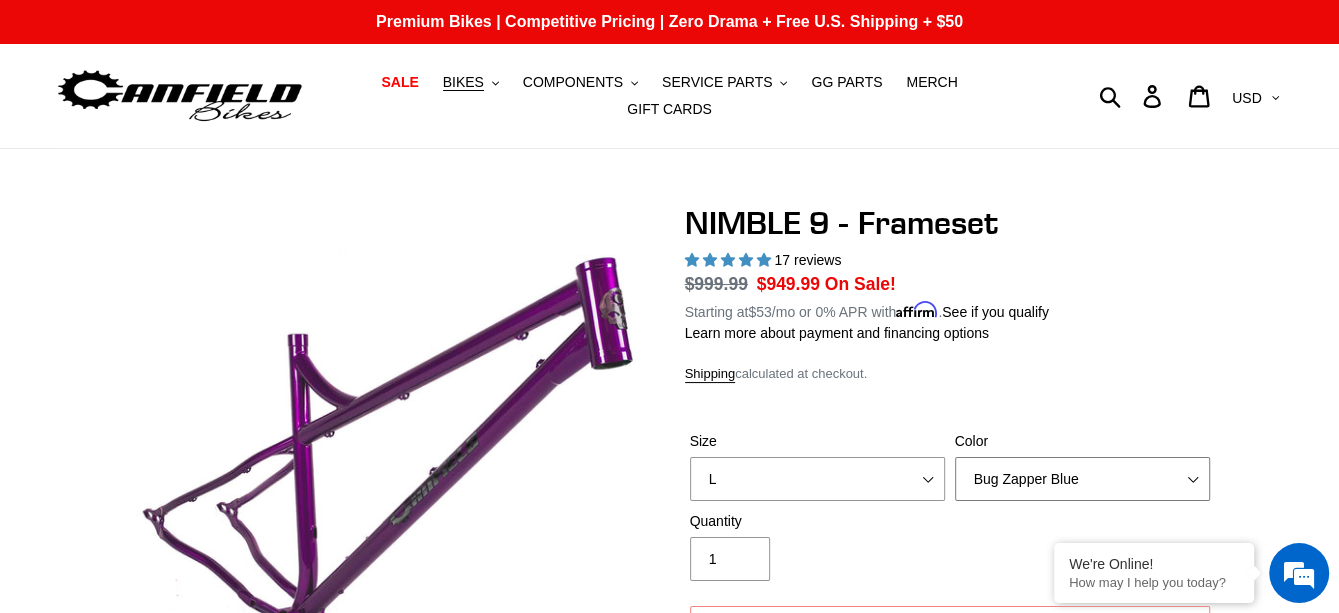 click on "Bug Zapper Blue
Purple Haze -Sold Out
Galaxy Black" at bounding box center [1082, 479] 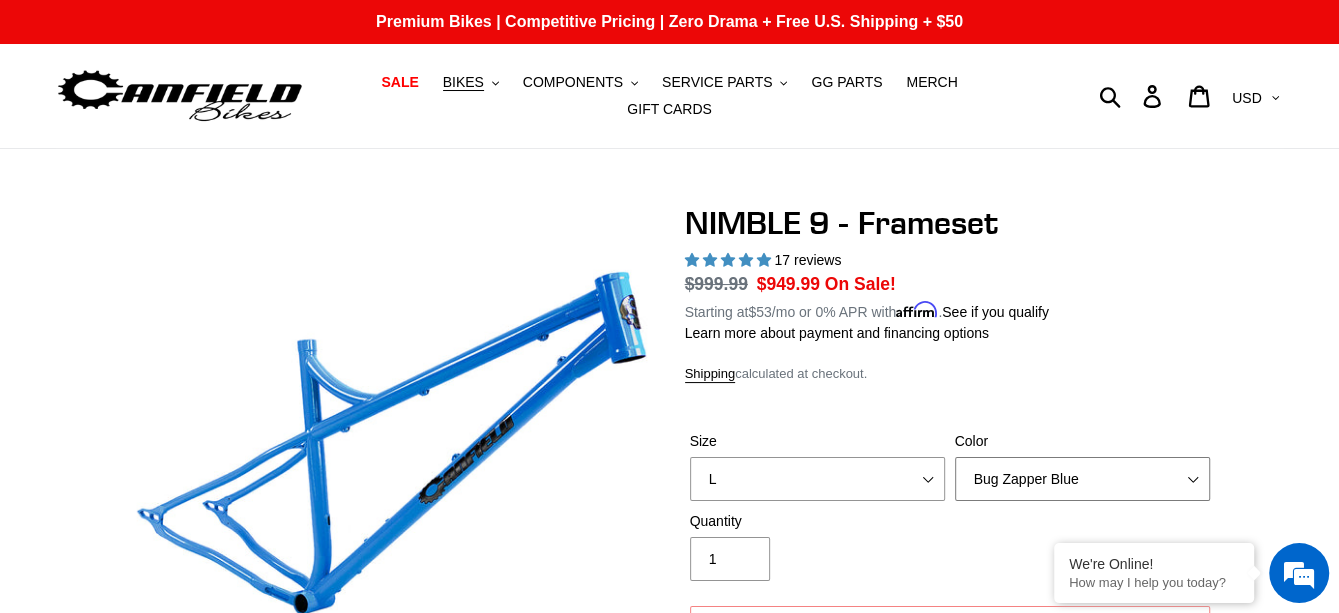 click on "Bug Zapper Blue
Purple Haze -Sold Out
Galaxy Black" at bounding box center [1082, 479] 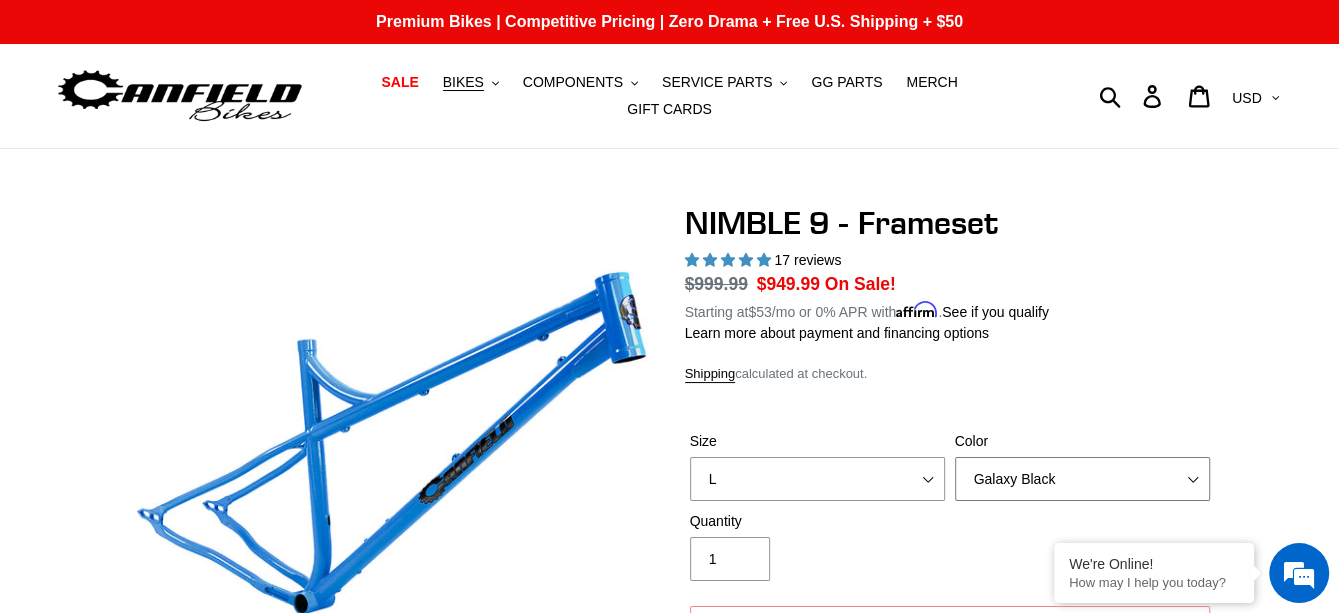 click on "Bug Zapper Blue
Purple Haze -Sold Out
Galaxy Black" at bounding box center [1082, 479] 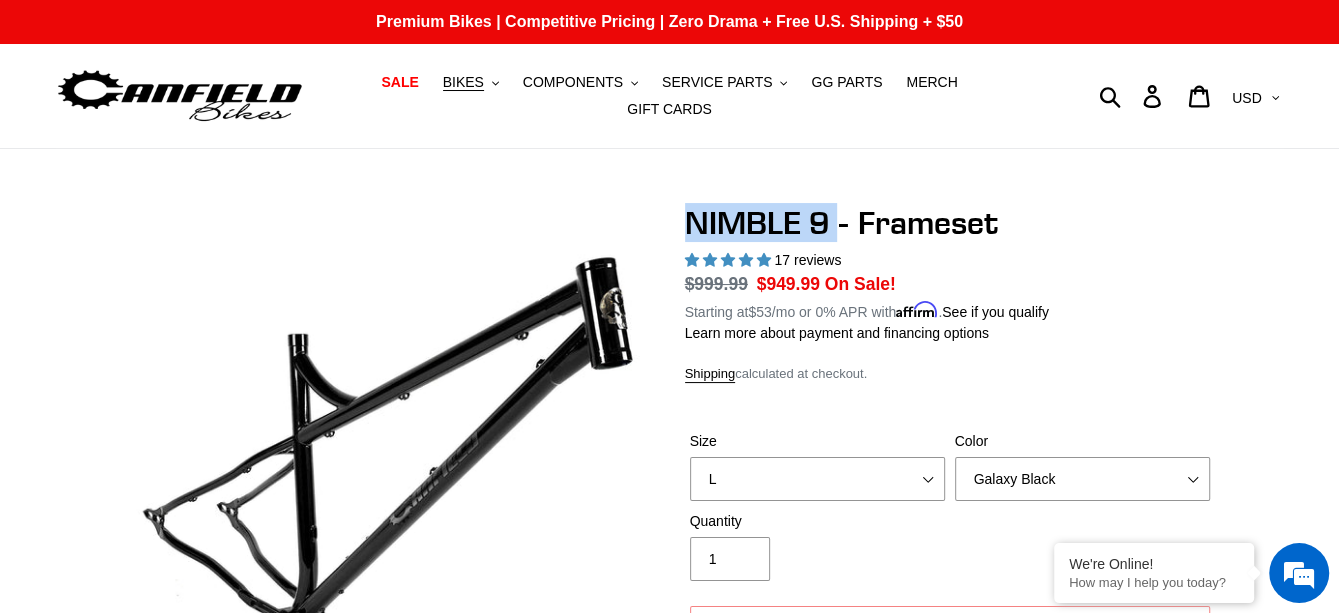 drag, startPoint x: 836, startPoint y: 222, endPoint x: 675, endPoint y: 227, distance: 161.07762 